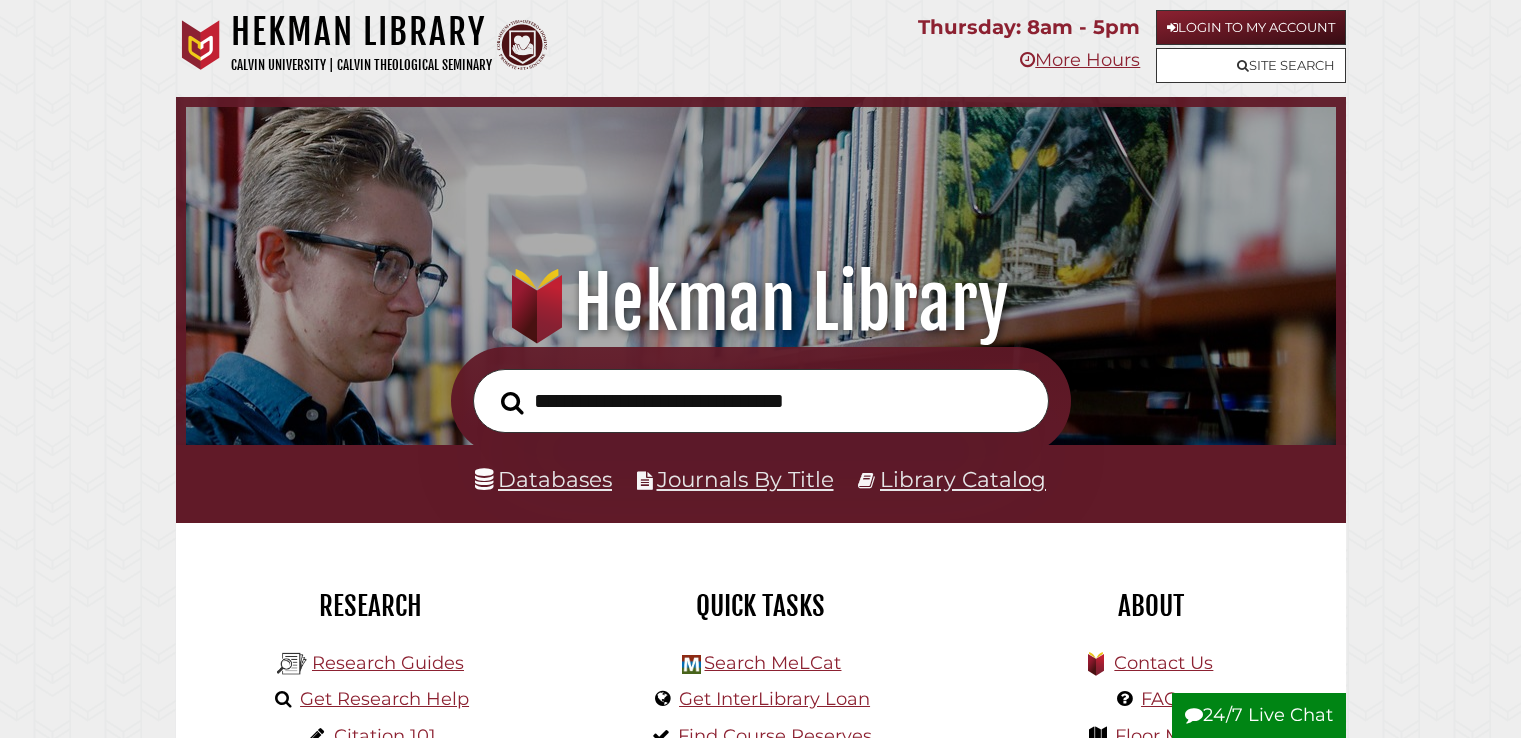 scroll, scrollTop: 126, scrollLeft: 0, axis: vertical 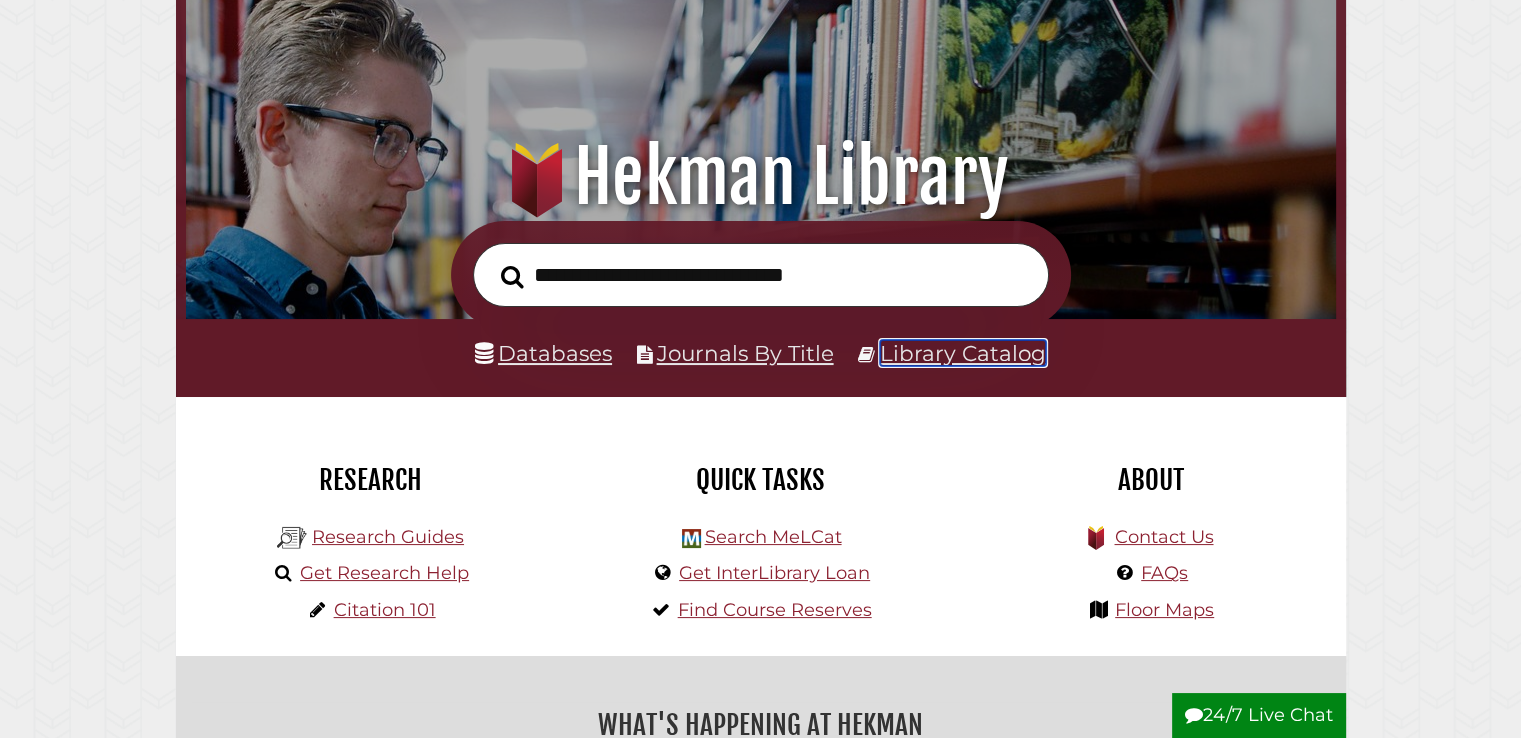 click on "Library
Catalog" at bounding box center [963, 353] 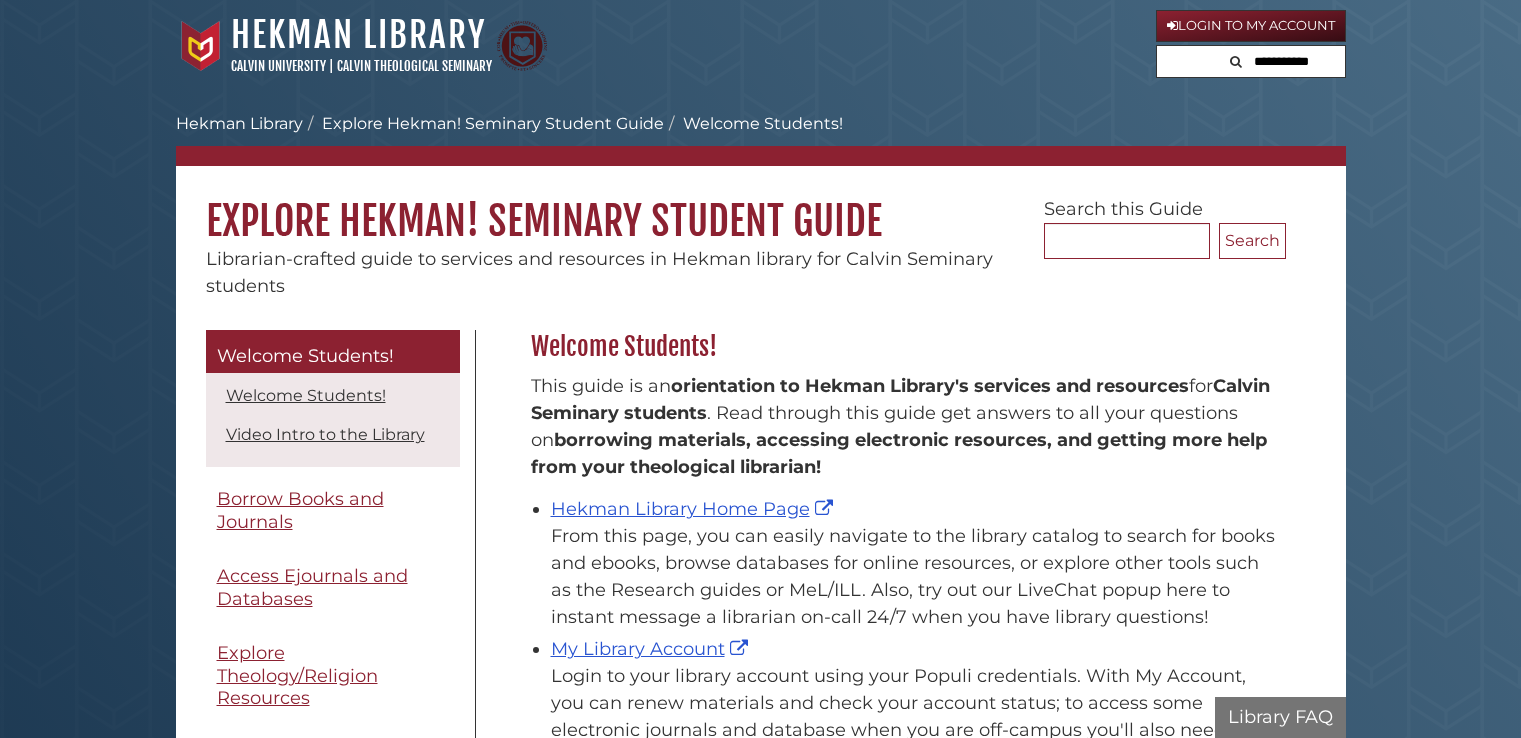 scroll, scrollTop: 0, scrollLeft: 0, axis: both 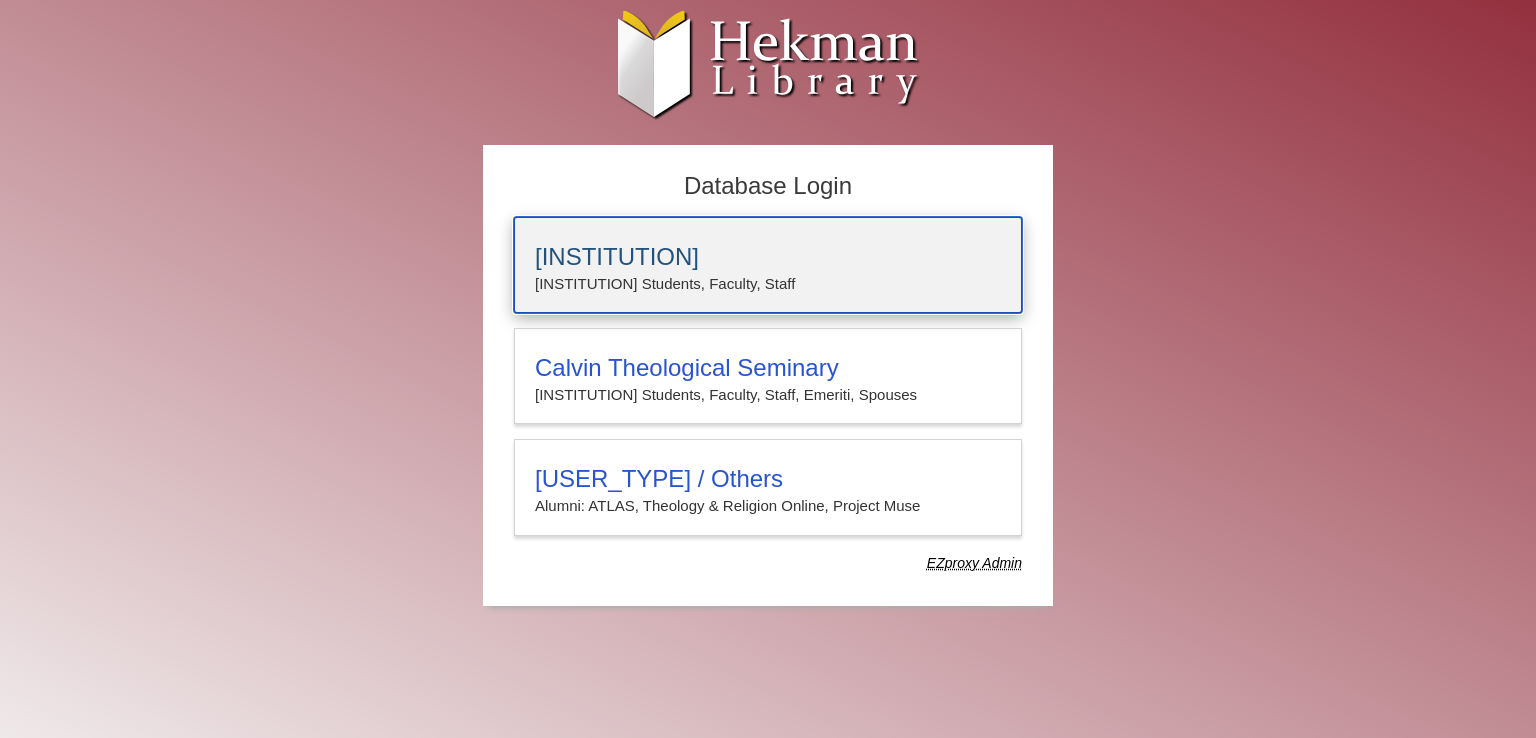 click on "Calvin University Students, Faculty, Staff" at bounding box center (768, 284) 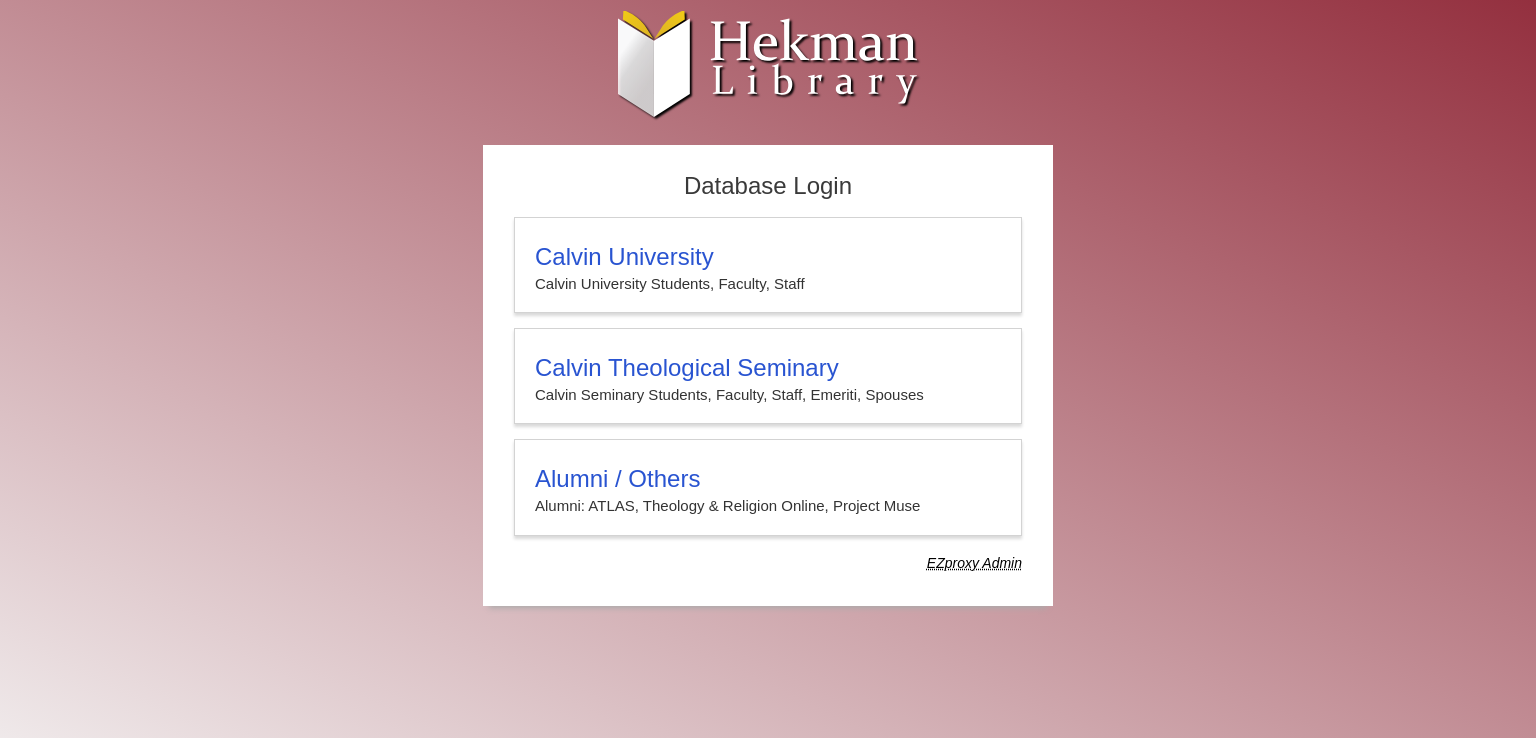 scroll, scrollTop: 0, scrollLeft: 0, axis: both 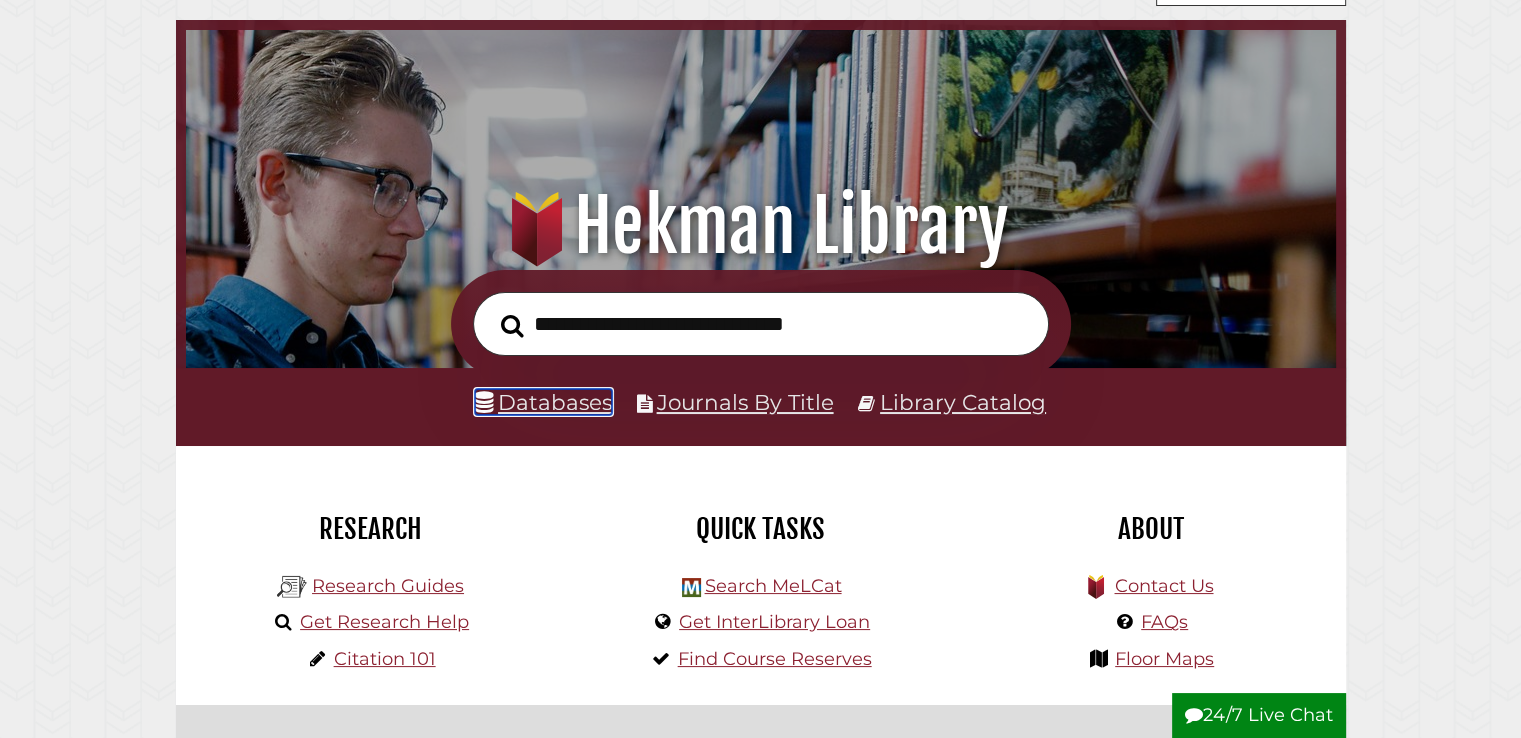 click on "Databases" at bounding box center (543, 402) 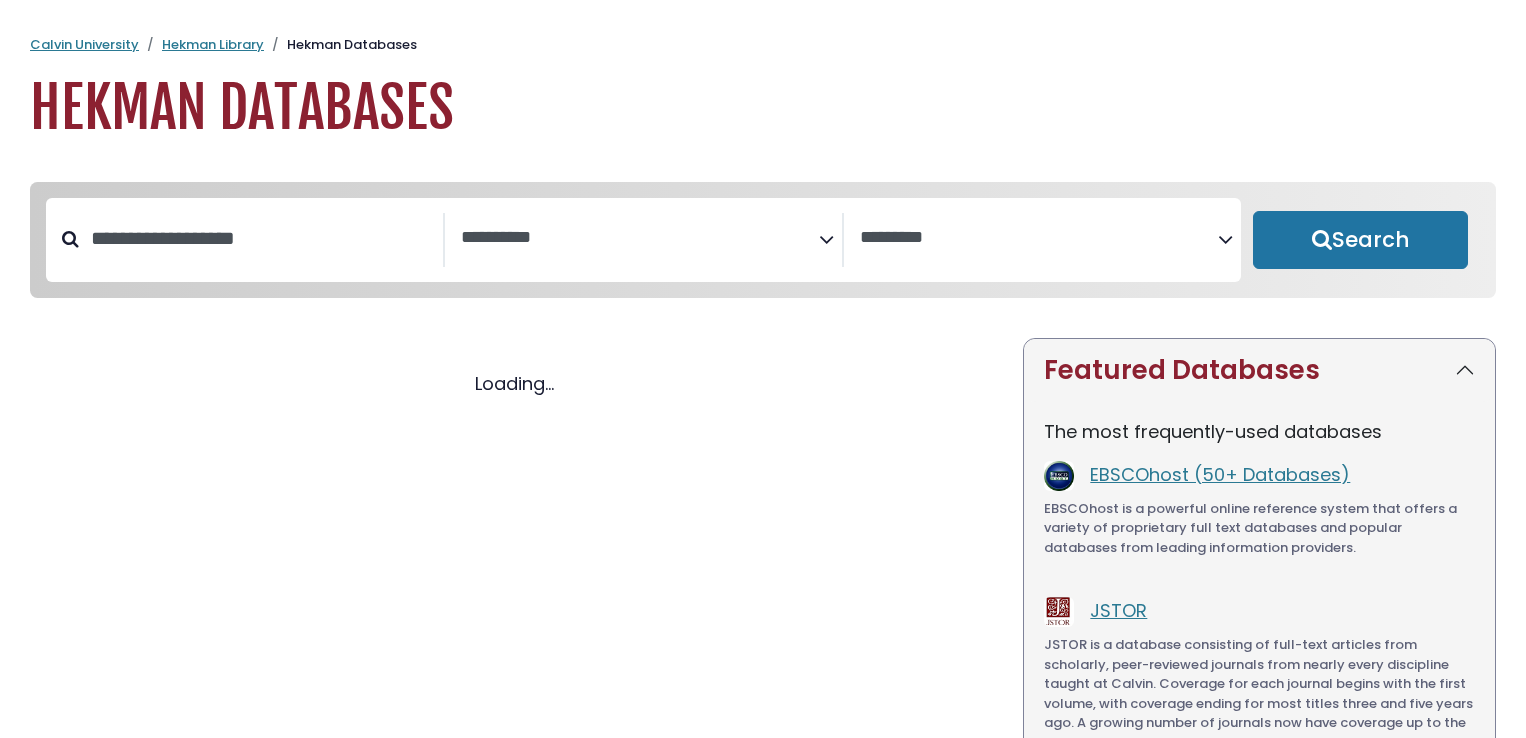 select 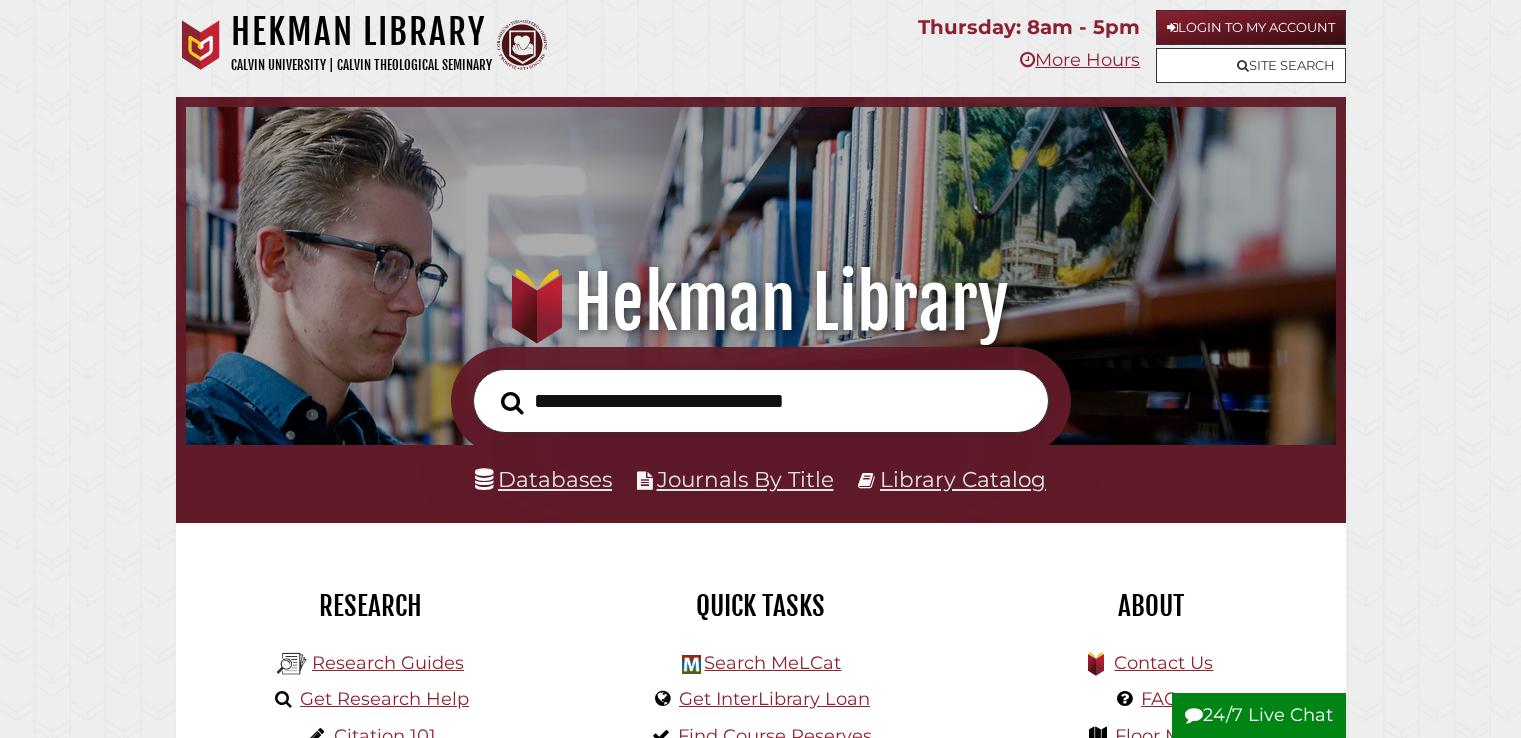 scroll, scrollTop: 77, scrollLeft: 0, axis: vertical 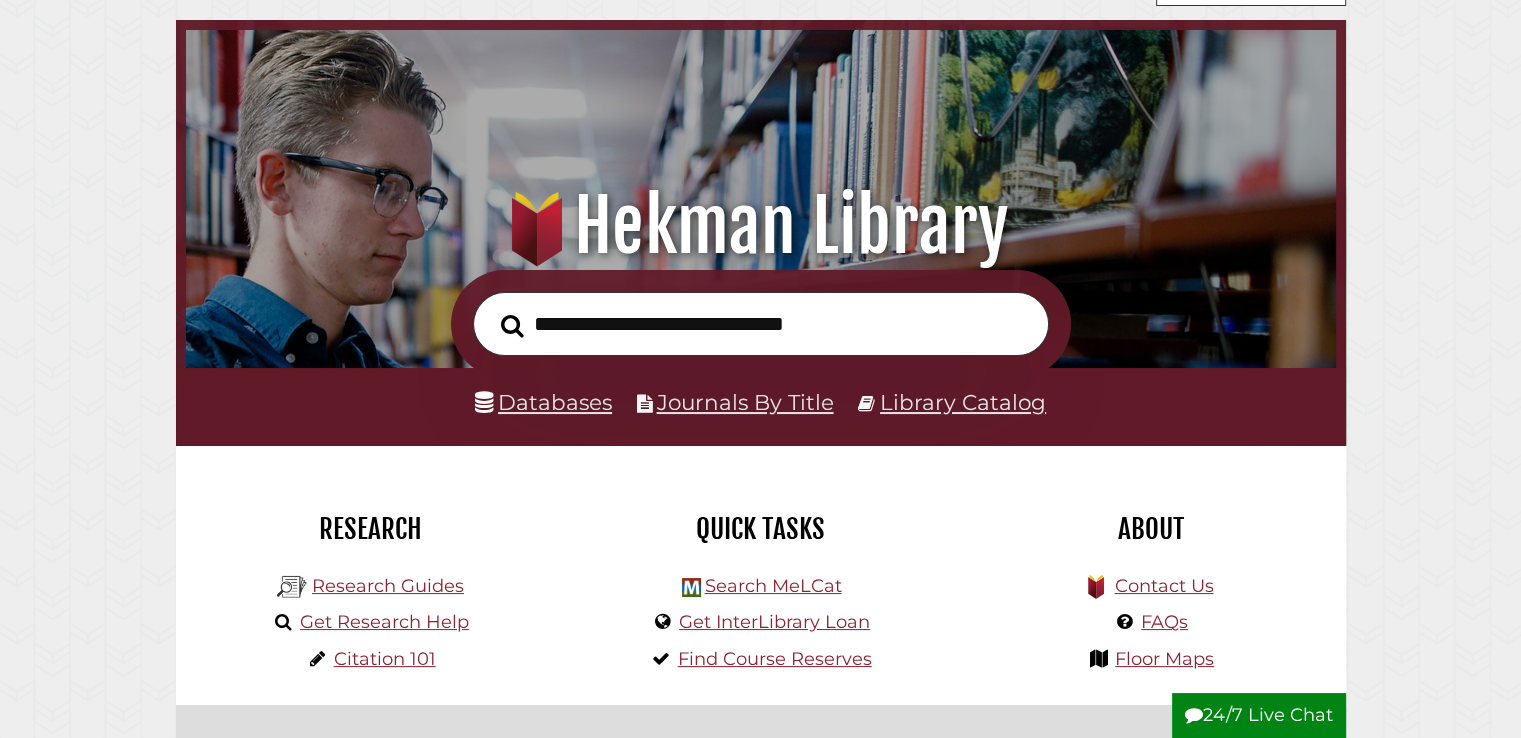 click at bounding box center (761, 324) 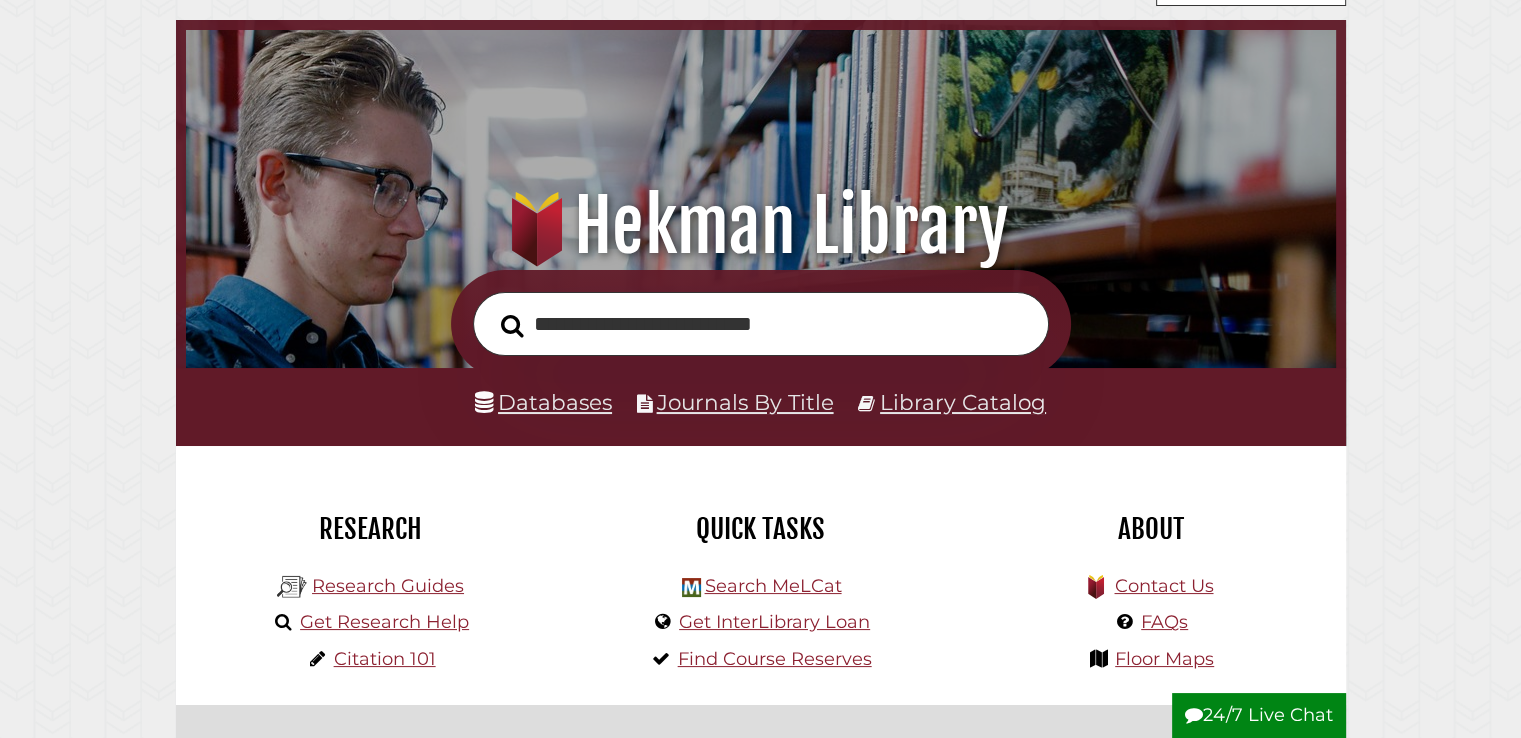 type on "**********" 